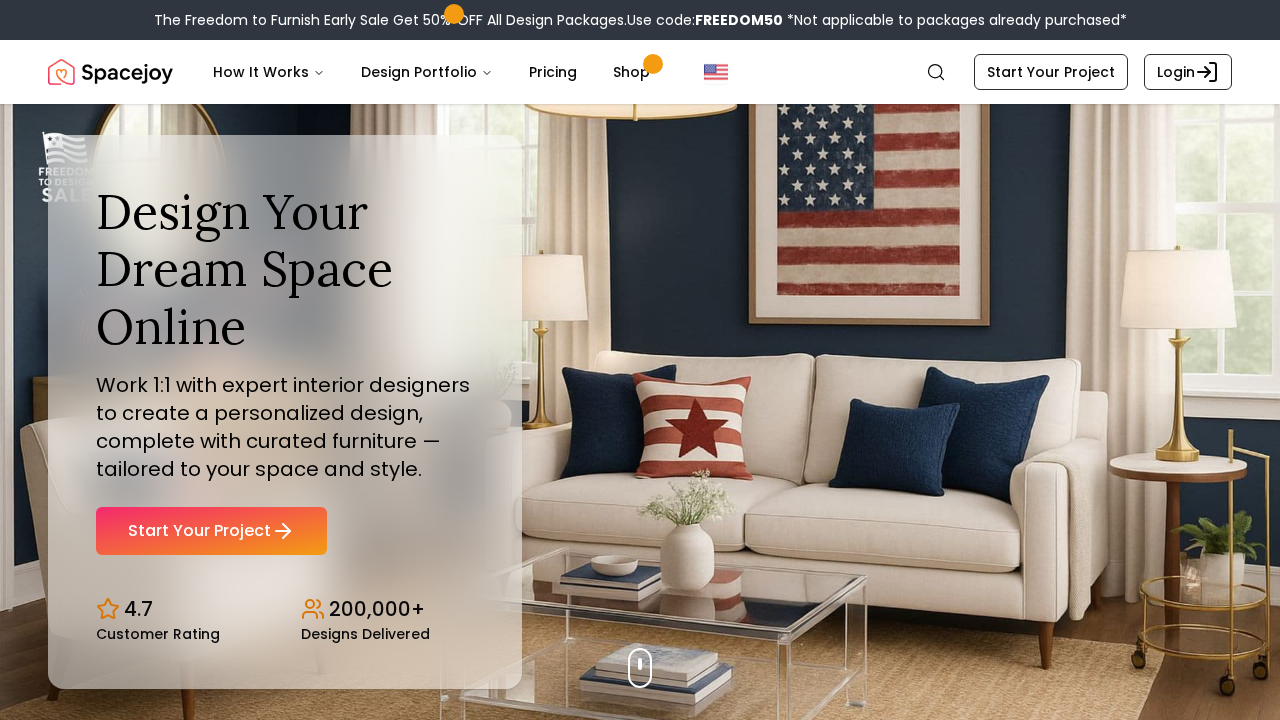 scroll, scrollTop: 0, scrollLeft: 0, axis: both 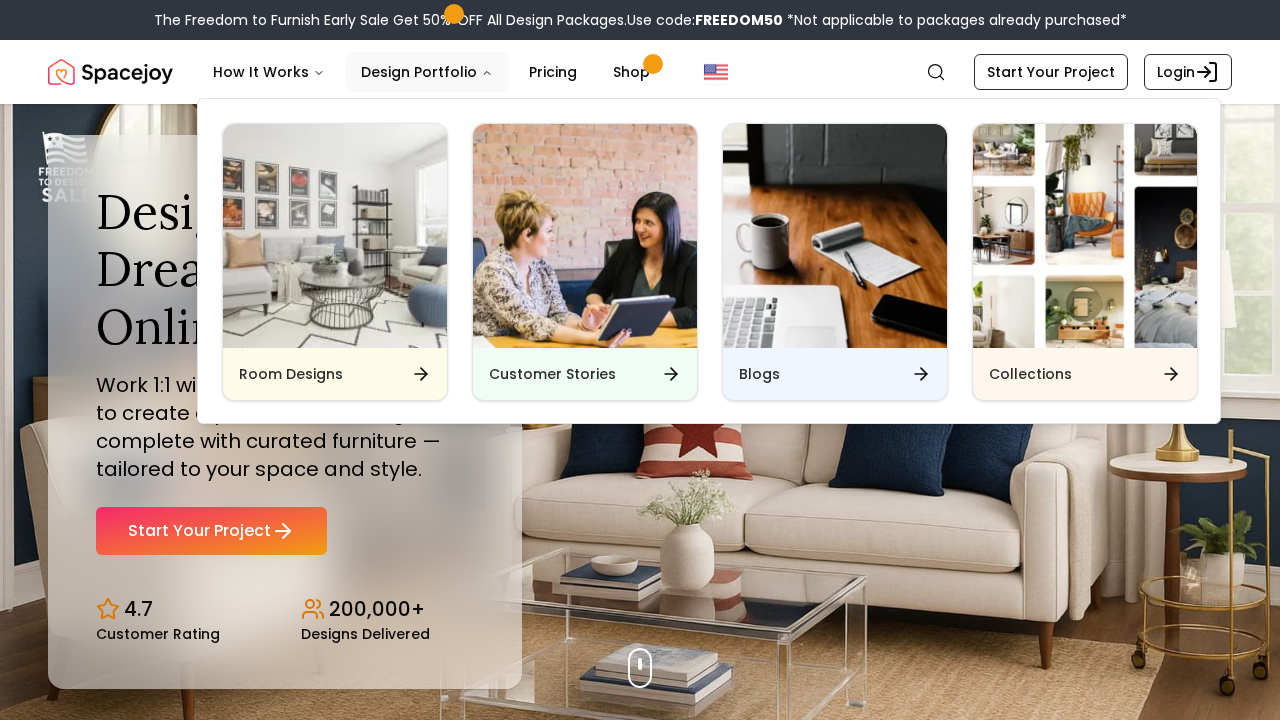 click on "Room Designs Customer Stories Blogs Collections" at bounding box center [710, 262] 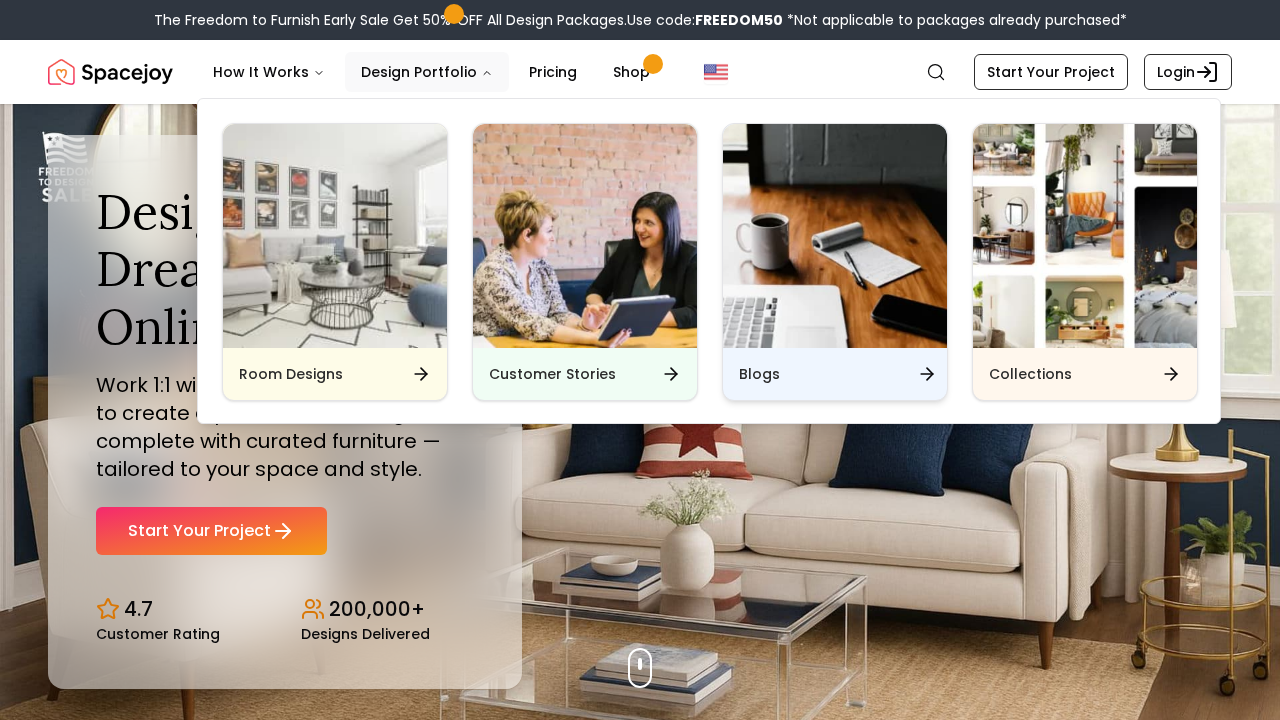 click on "Blogs" at bounding box center (759, 374) 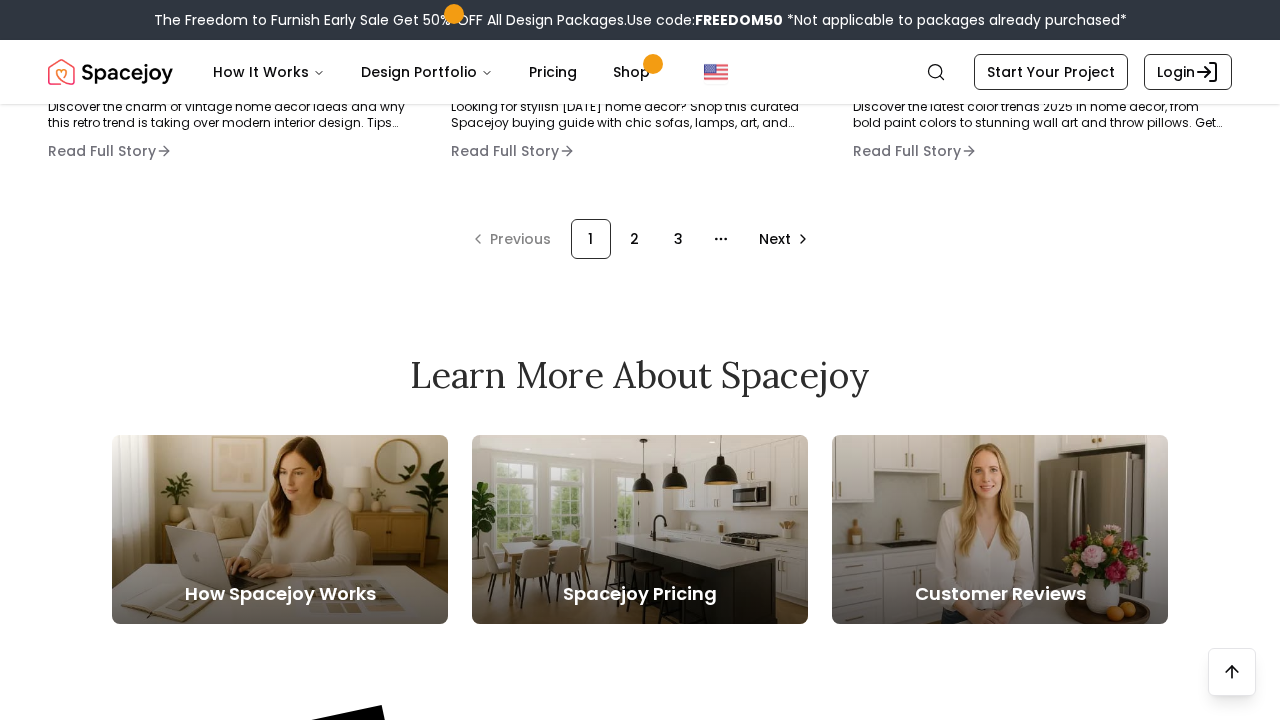 click on "[DATE] Ideas All the Best [DATE] Sofa Deals to Shop Right Now  Looking for the best [DATE] sofa deals in [DATE]? Shop Spacejoy’s top picks—from velvet sofas to modular sectionals—all on sale now. Find your perfect match before it’s gone! Read Full Story   Home Design Ideas Transitional Decor Ideas: The Perfect Balance for Your Living Room Create a timeless living room with transitional decor tips using mid-century furniture, minimalist wall art, soft textures, and classic accents for a balanced, elevated space. Read Full Story   Home Design Ideas Mirror Ideas: 7 Chic Ways to Reflect Style in Your Space Discover stylish mirror ideas to elevate your interior design. From minimalist designs to creative placements, find inspiration with Spacejoy. Read Full Story   Home Design Ideas Wall Art That Wows: Easy Ideas to Transform Any Room Discover stunning wall art ideas to elevate your interior design. From minimalist wall art to bold patterns, find inspiration to transform any space." at bounding box center [640, -561] 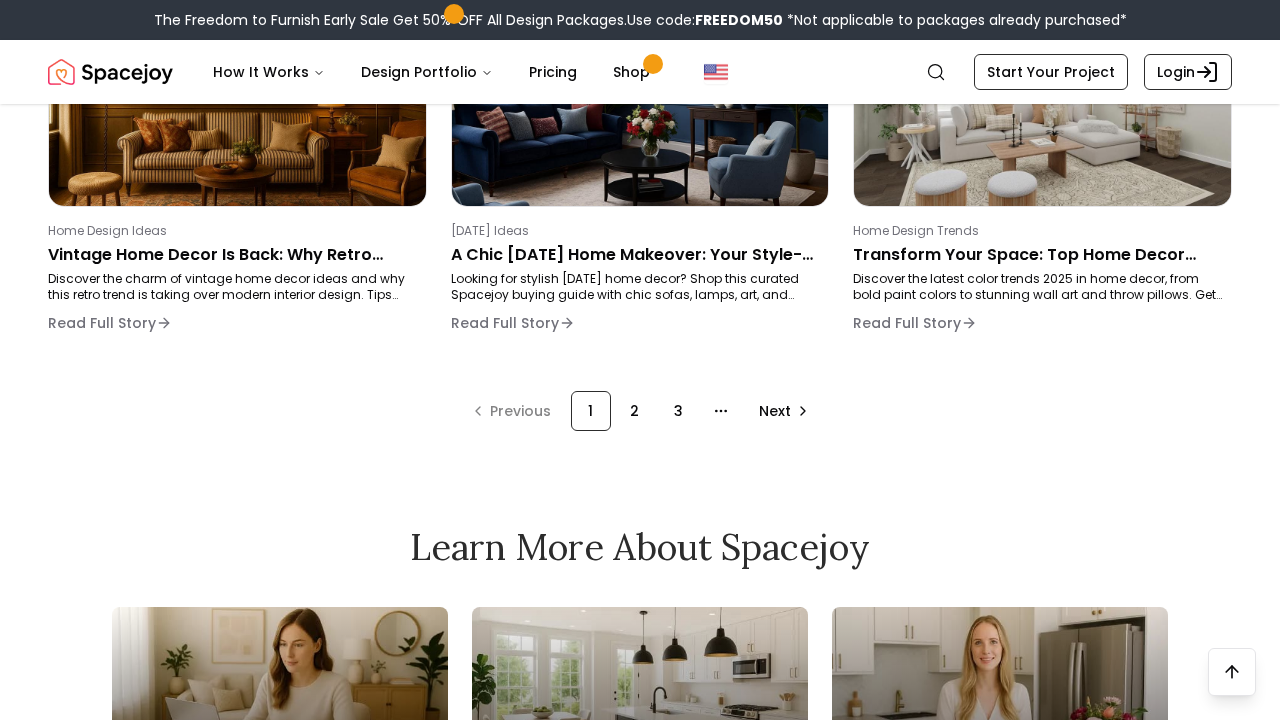 scroll, scrollTop: 1505, scrollLeft: 1, axis: both 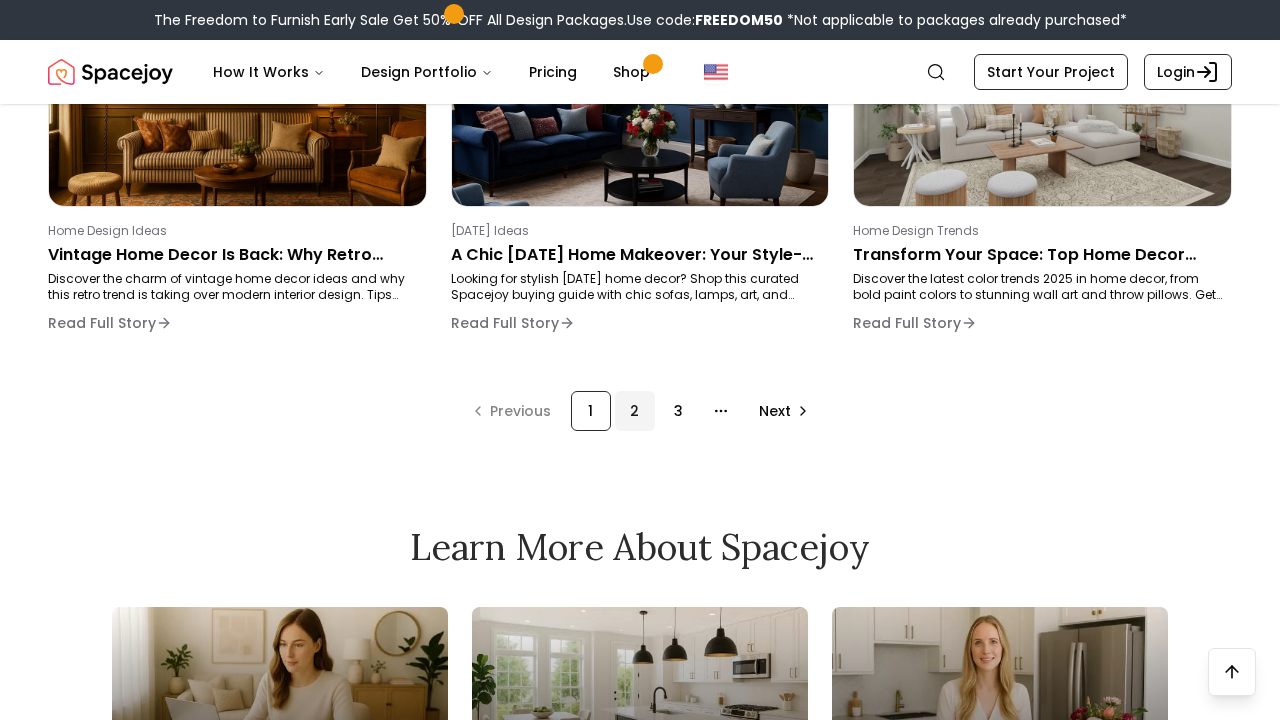 click on "2" at bounding box center [635, 411] 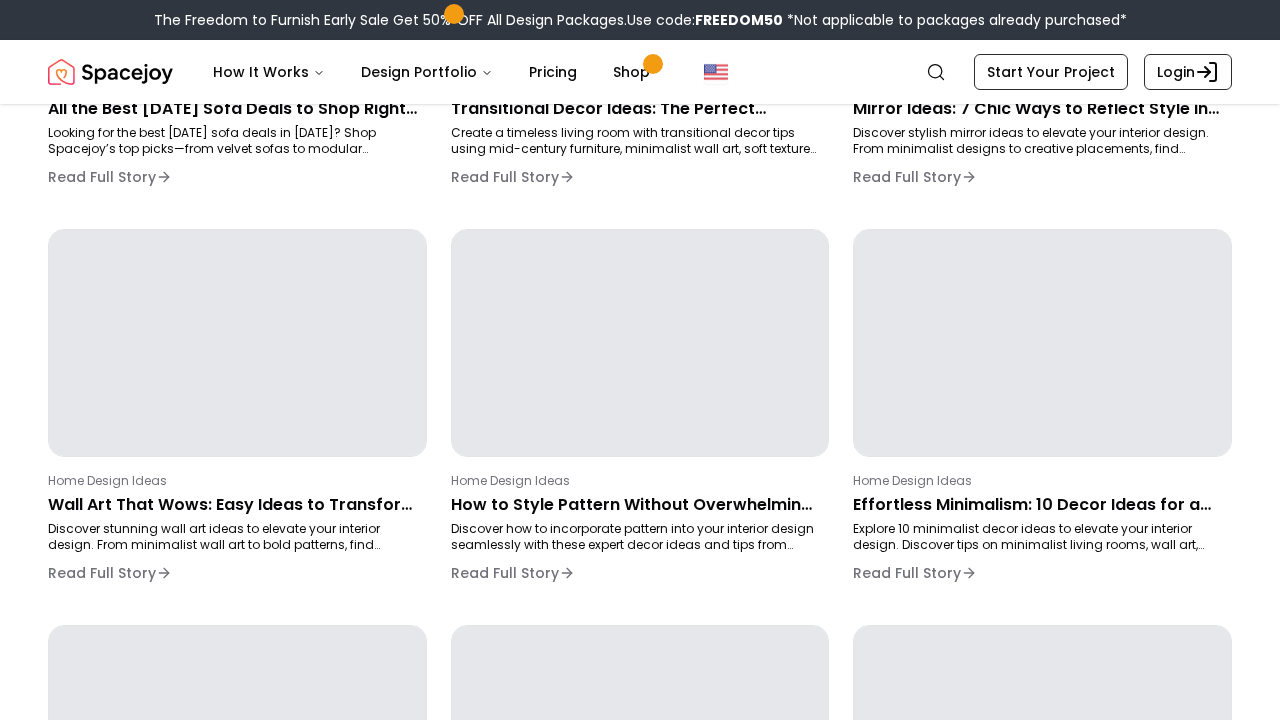scroll, scrollTop: 296, scrollLeft: 0, axis: vertical 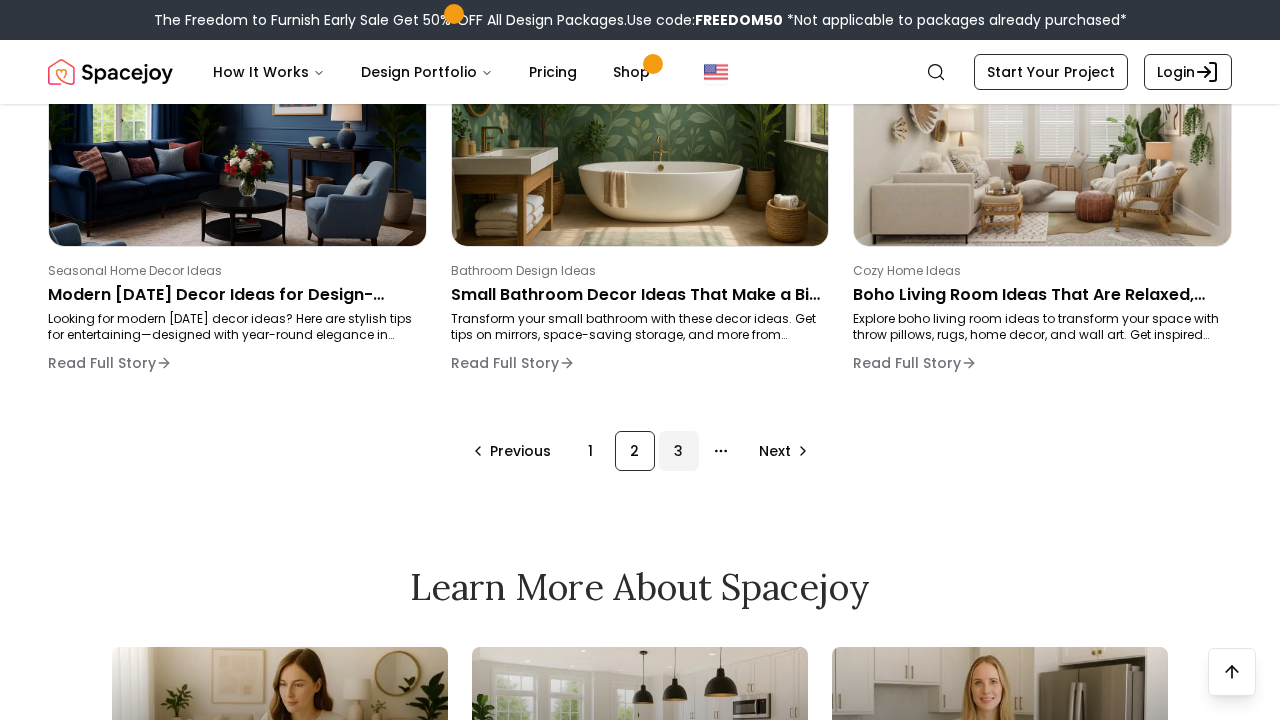 click on "3" at bounding box center [679, 451] 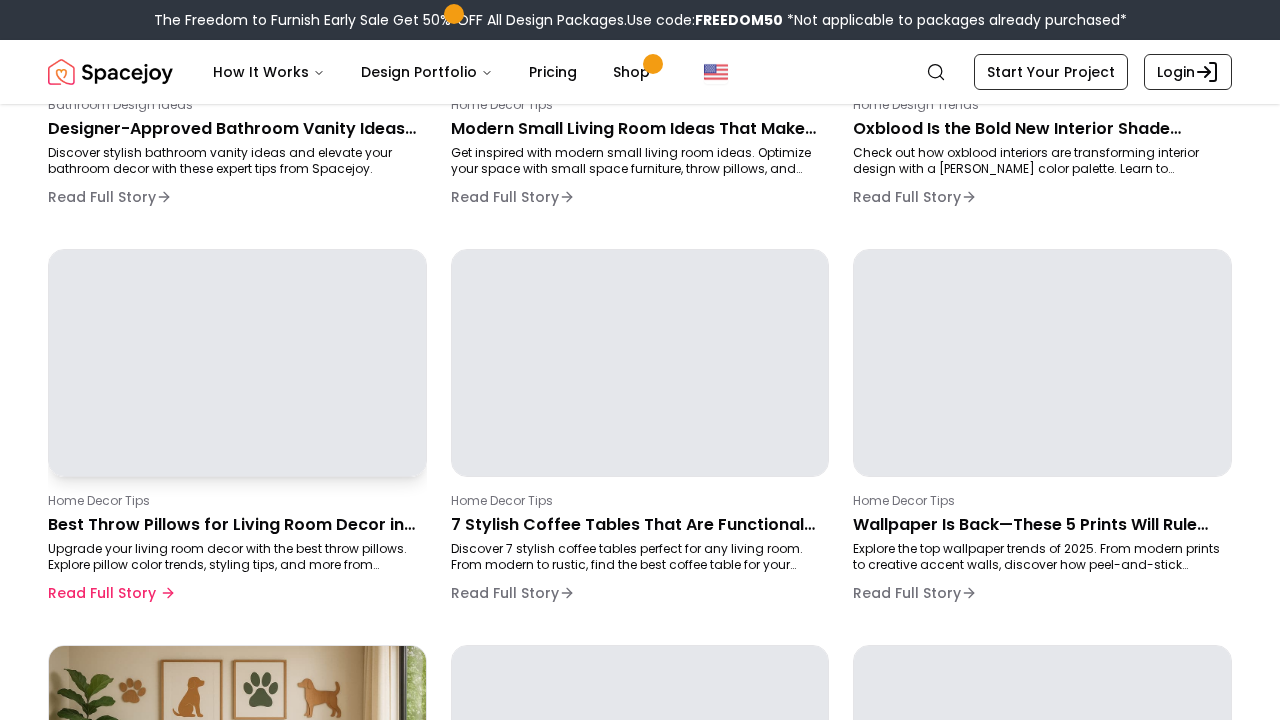 scroll, scrollTop: 390, scrollLeft: 0, axis: vertical 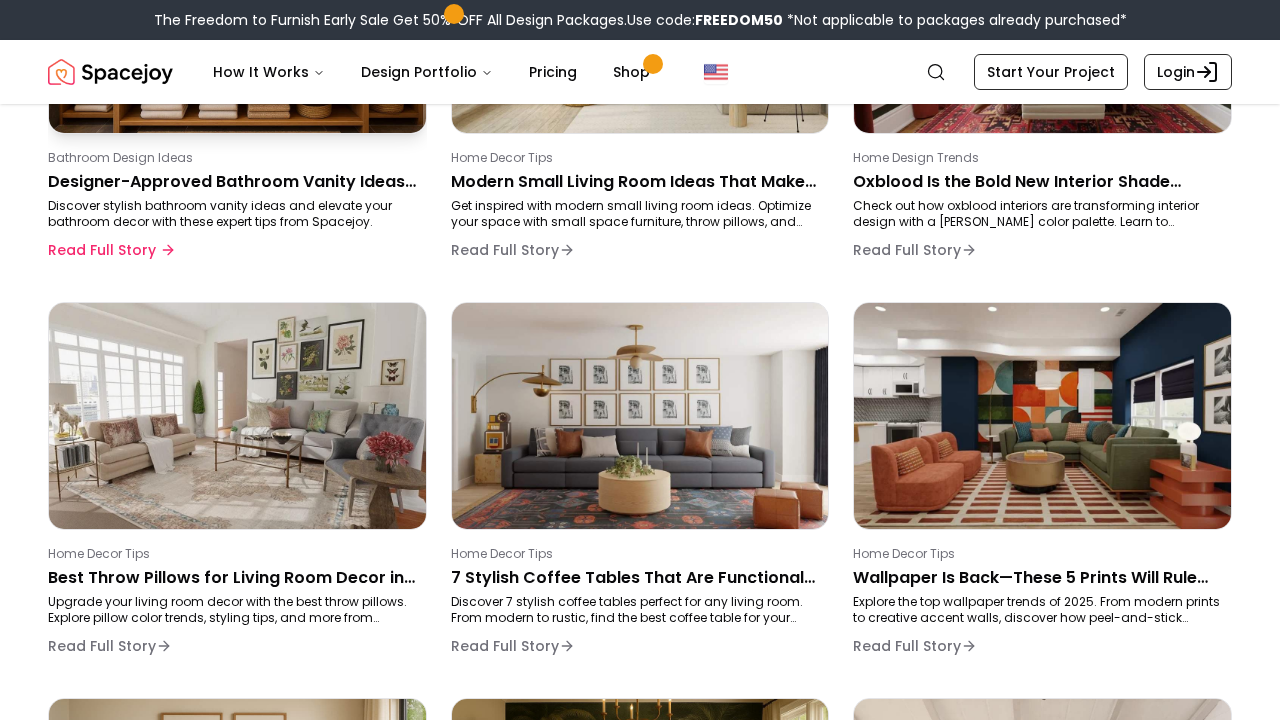 click on "Designer-Approved Bathroom Vanity Ideas That Are Actually Stylish" at bounding box center [233, 182] 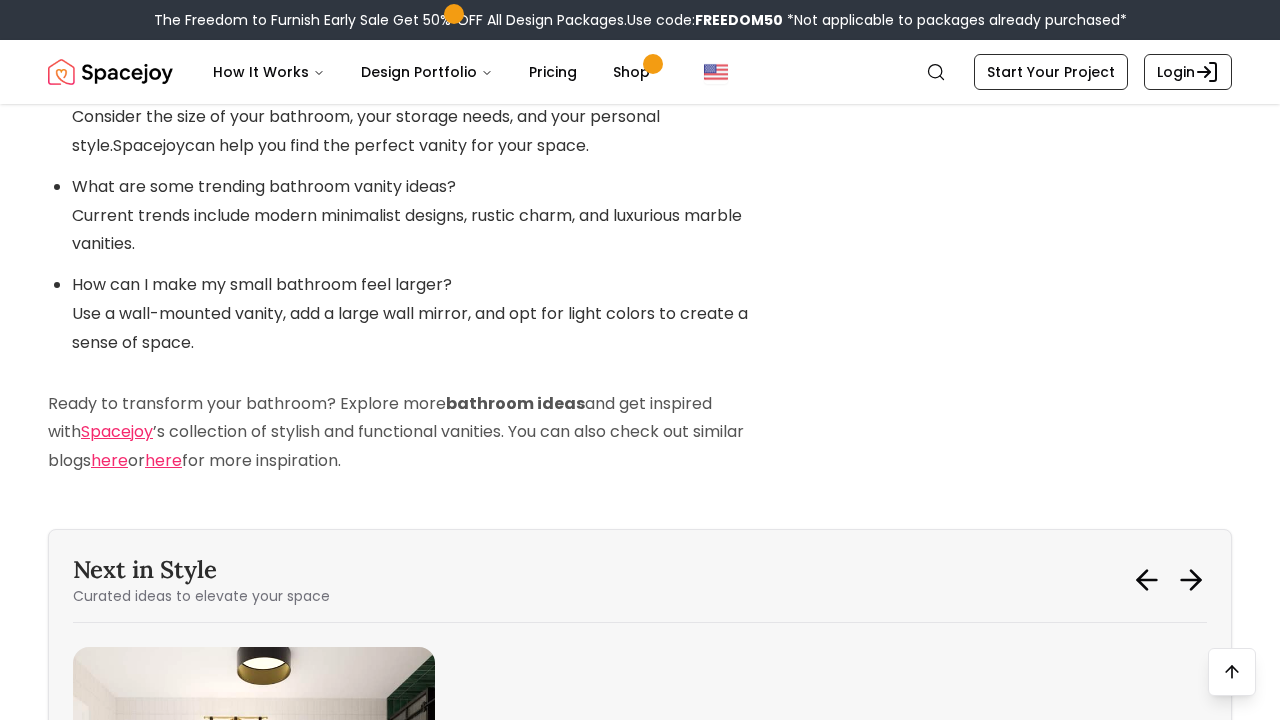 scroll, scrollTop: 3959, scrollLeft: 0, axis: vertical 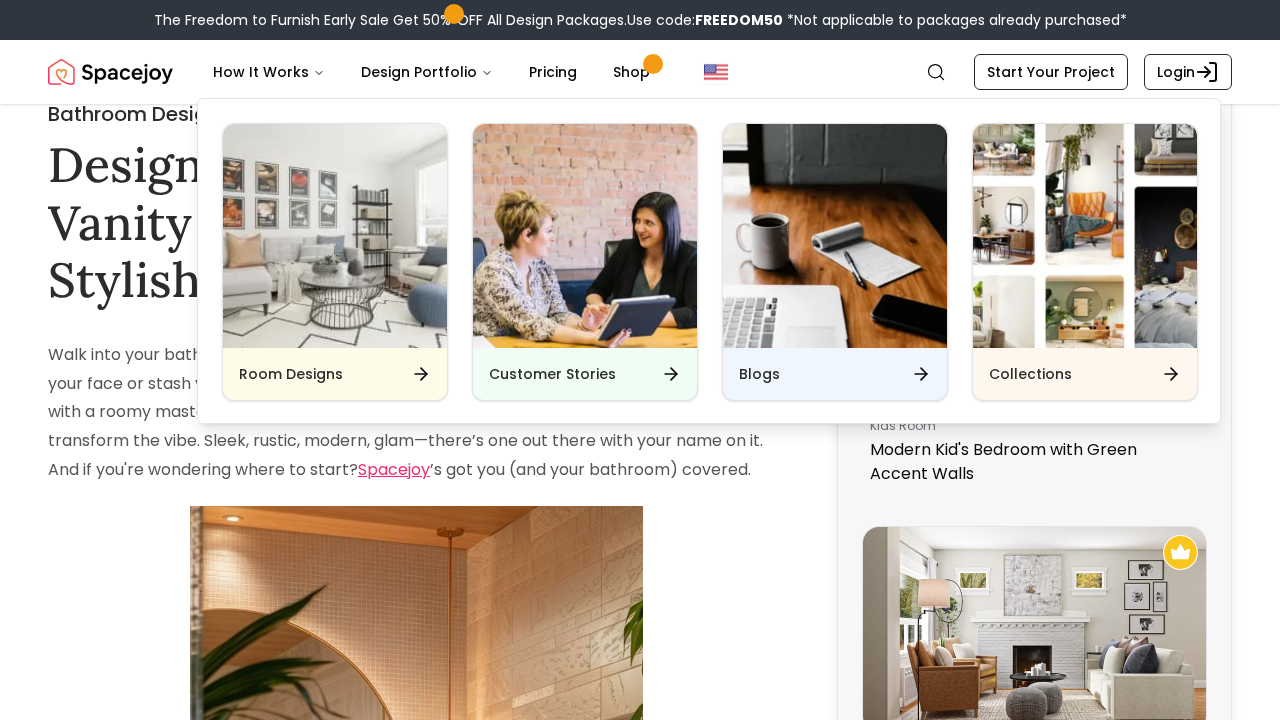 drag, startPoint x: 331, startPoint y: 536, endPoint x: 30, endPoint y: 434, distance: 317.81284 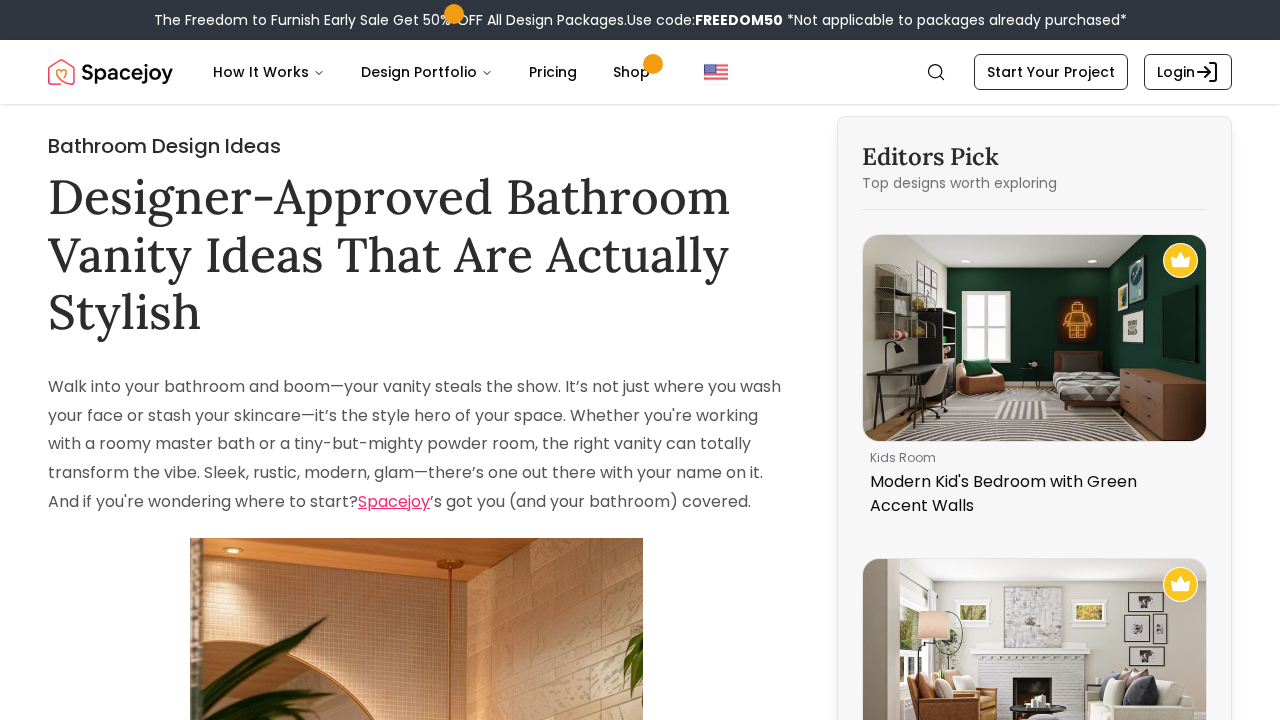 scroll, scrollTop: 0, scrollLeft: 0, axis: both 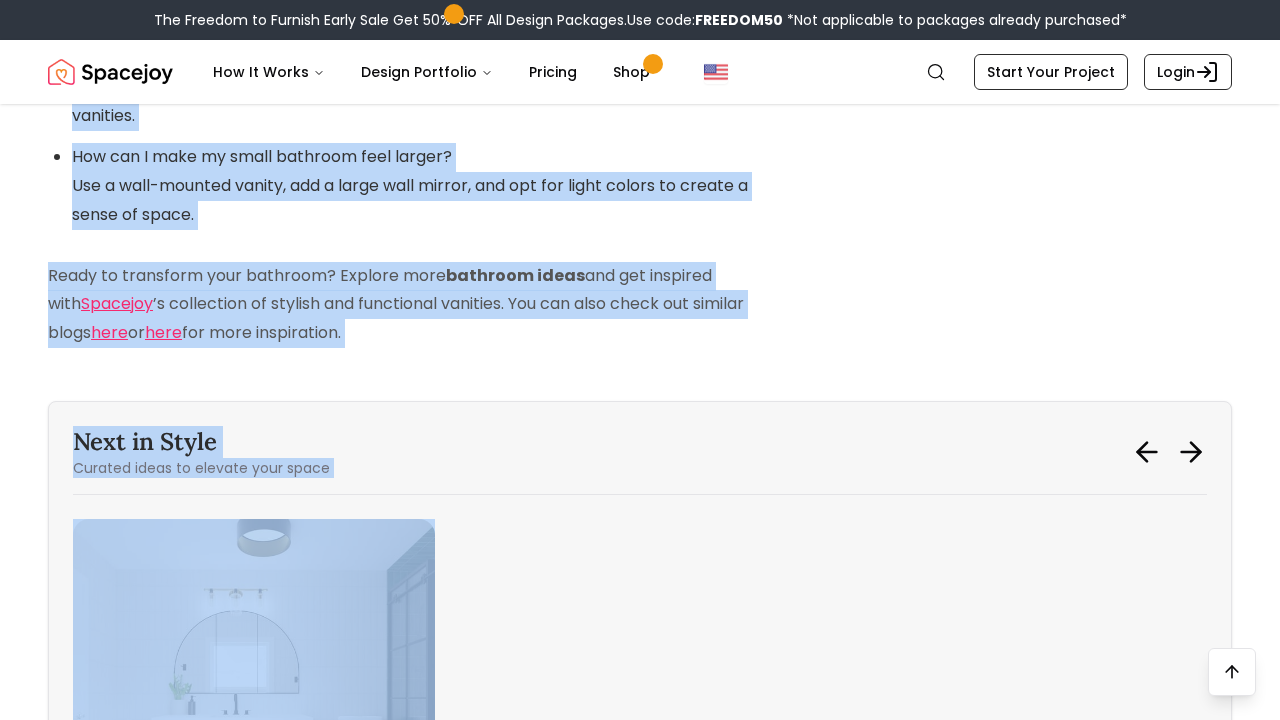 drag, startPoint x: 45, startPoint y: 188, endPoint x: 181, endPoint y: 377, distance: 232.84544 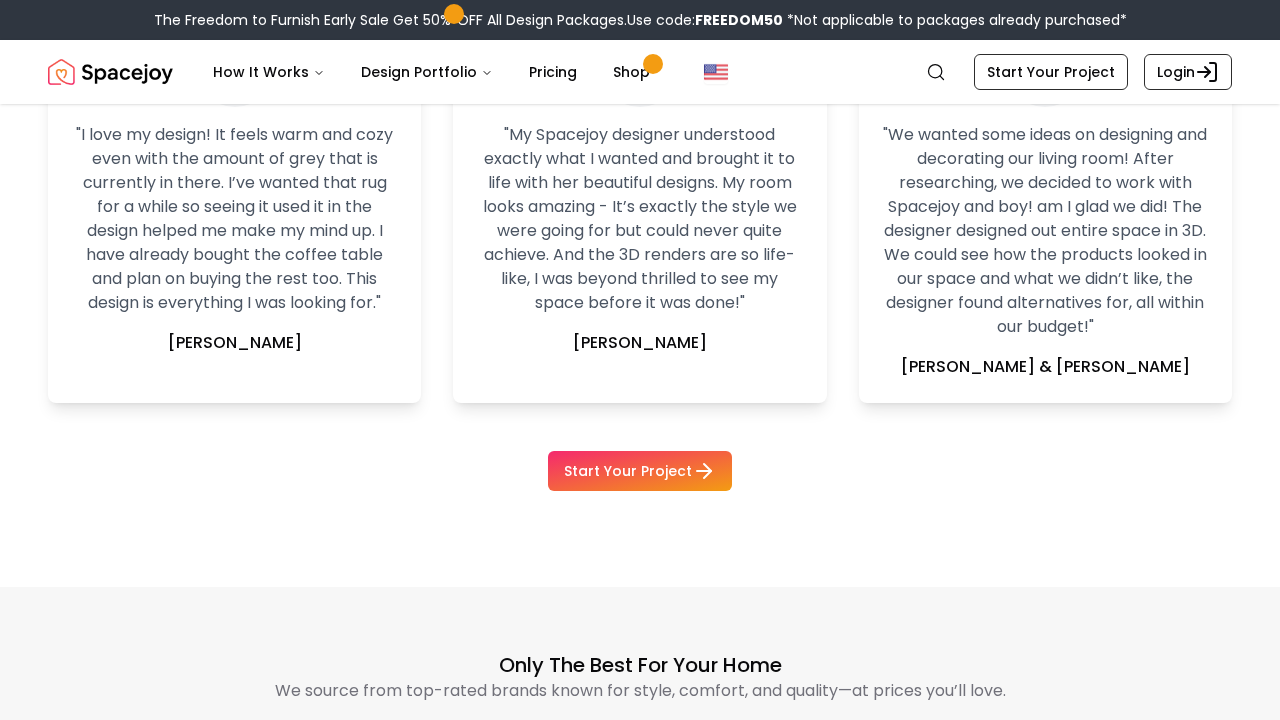 scroll, scrollTop: 0, scrollLeft: 0, axis: both 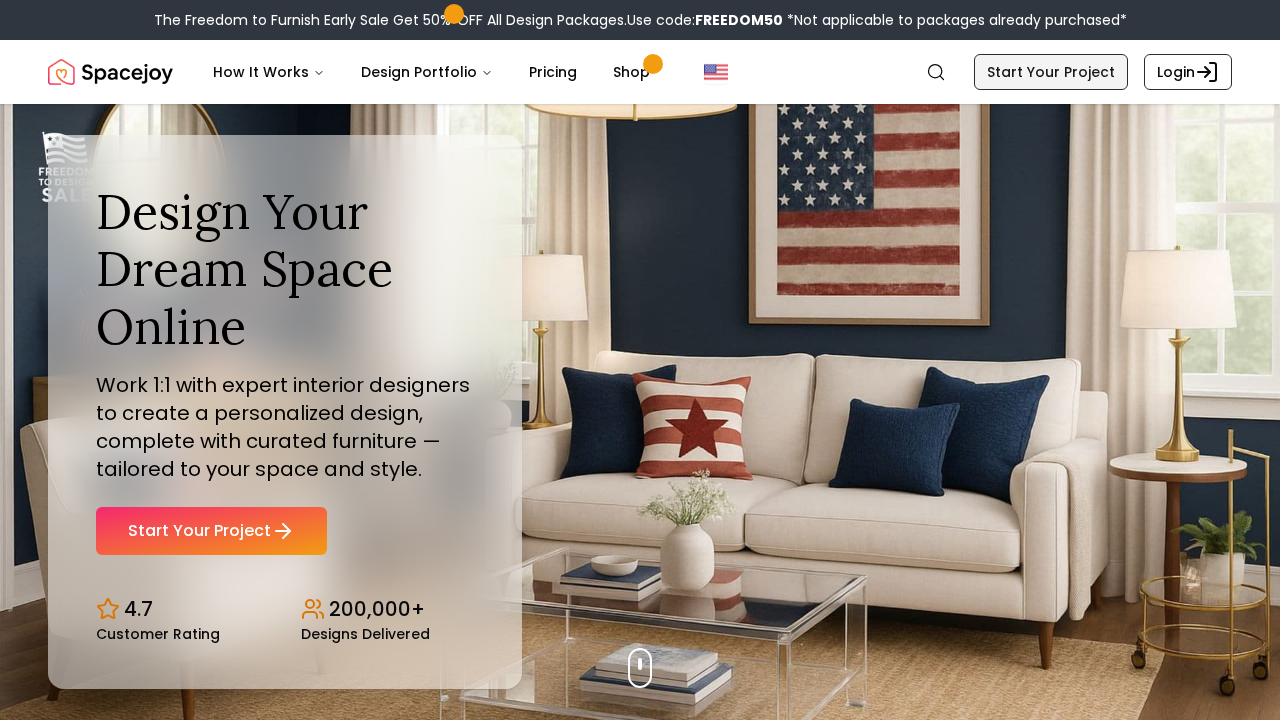 click on "Start Your Project" at bounding box center [1051, 72] 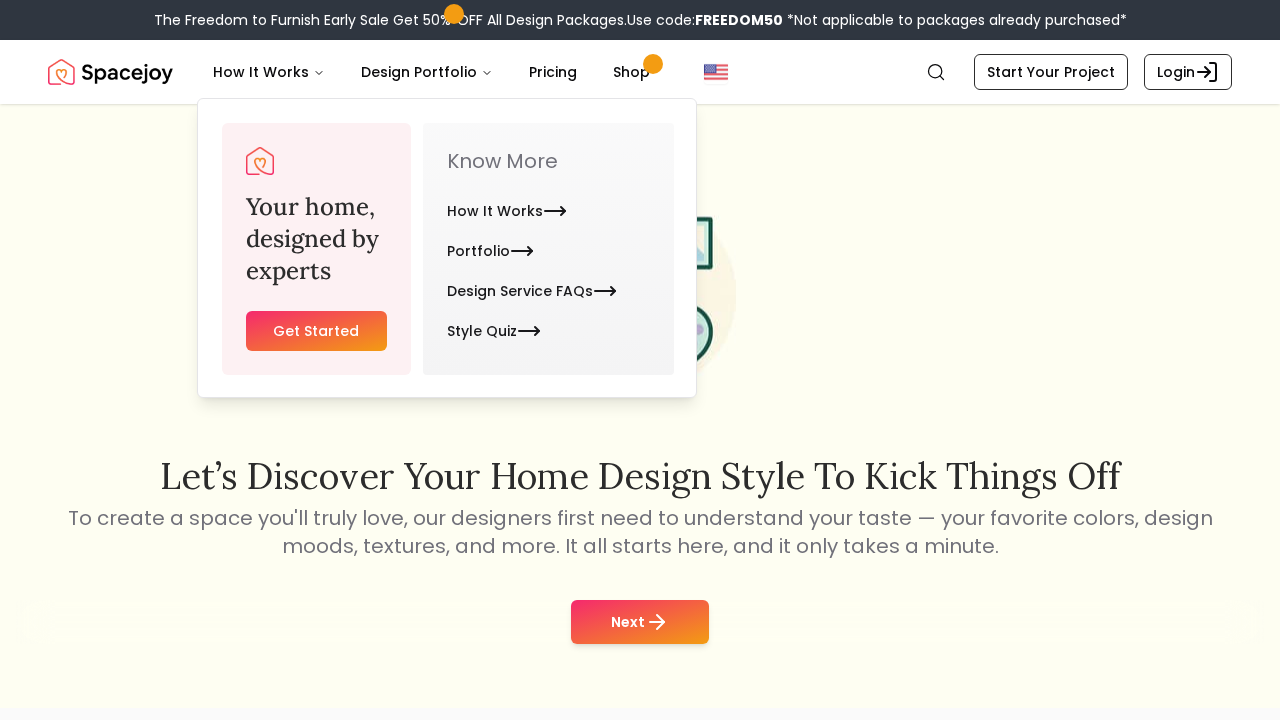 click at bounding box center (110, 72) 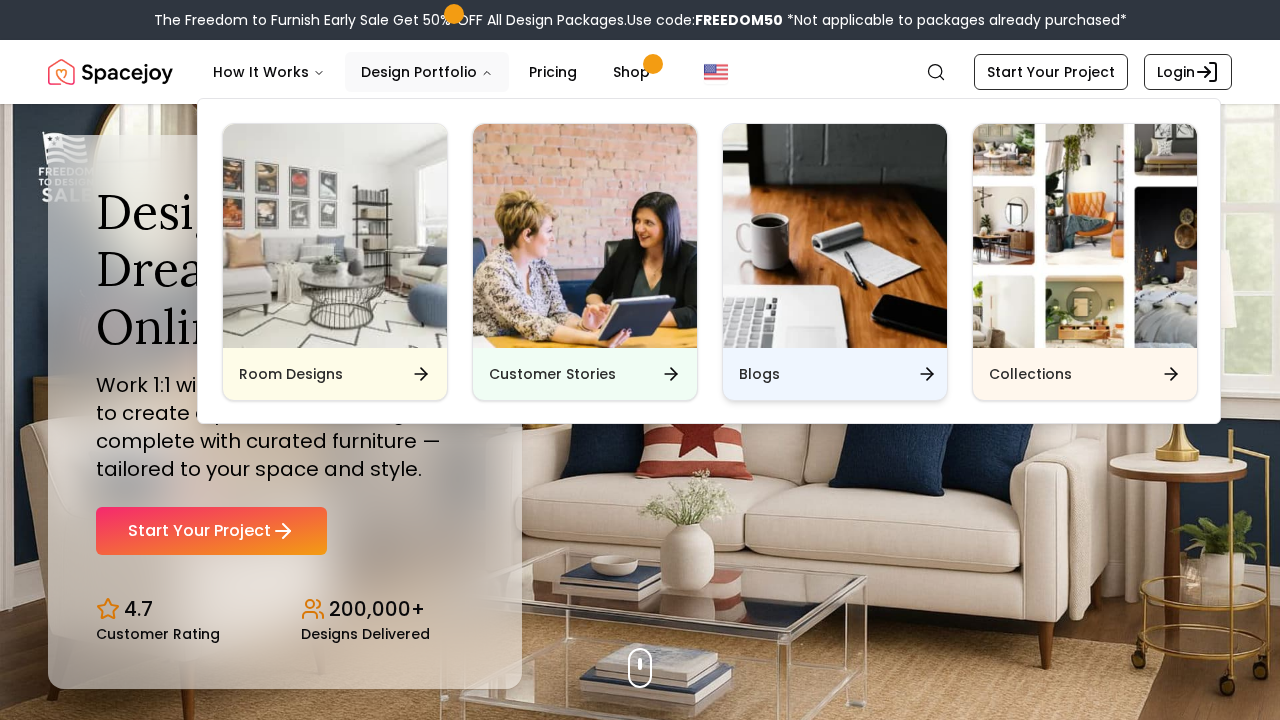click on "Blogs" at bounding box center [835, 374] 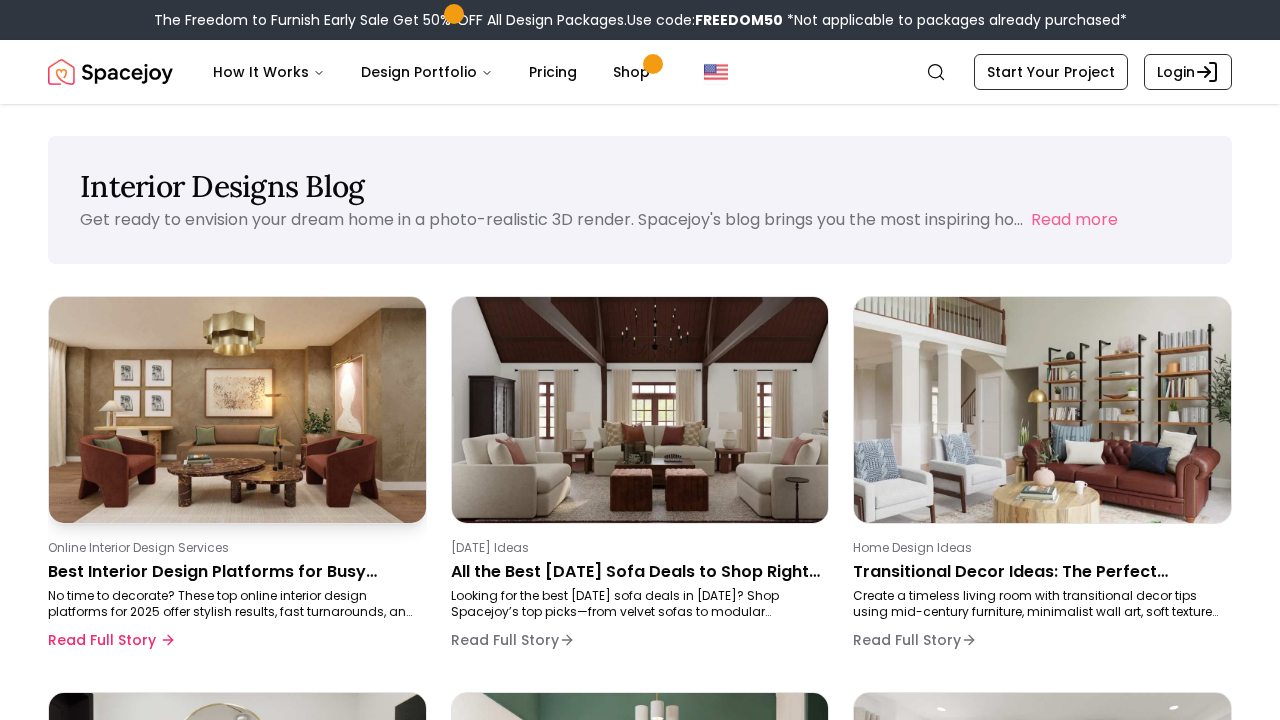 click on "Online Interior Design Services" at bounding box center [233, 548] 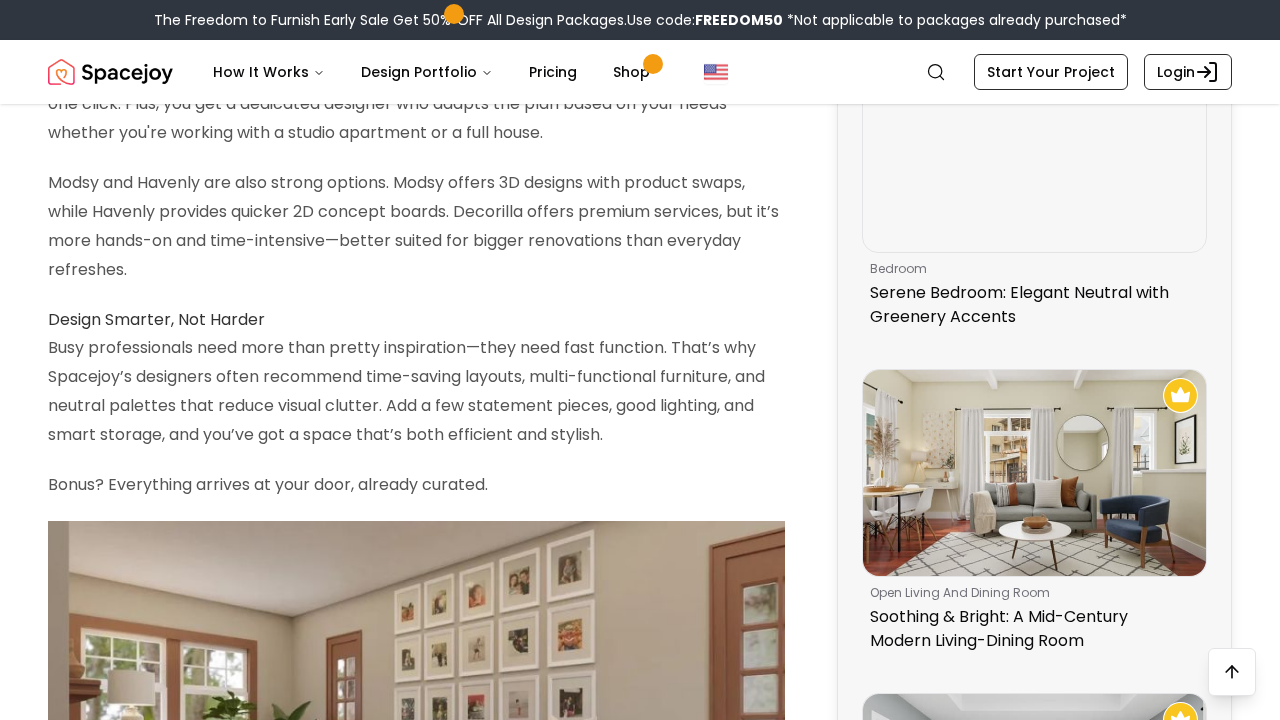 scroll, scrollTop: 1075, scrollLeft: 0, axis: vertical 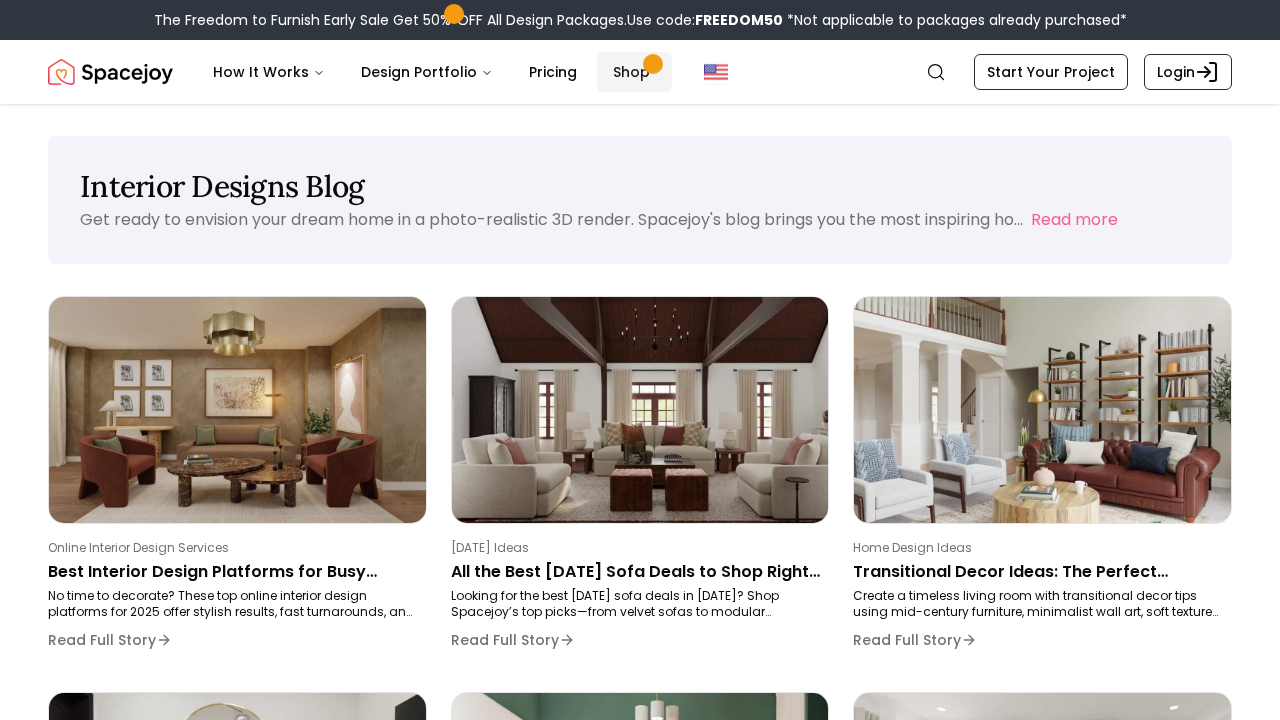 click on "Shop" at bounding box center (634, 72) 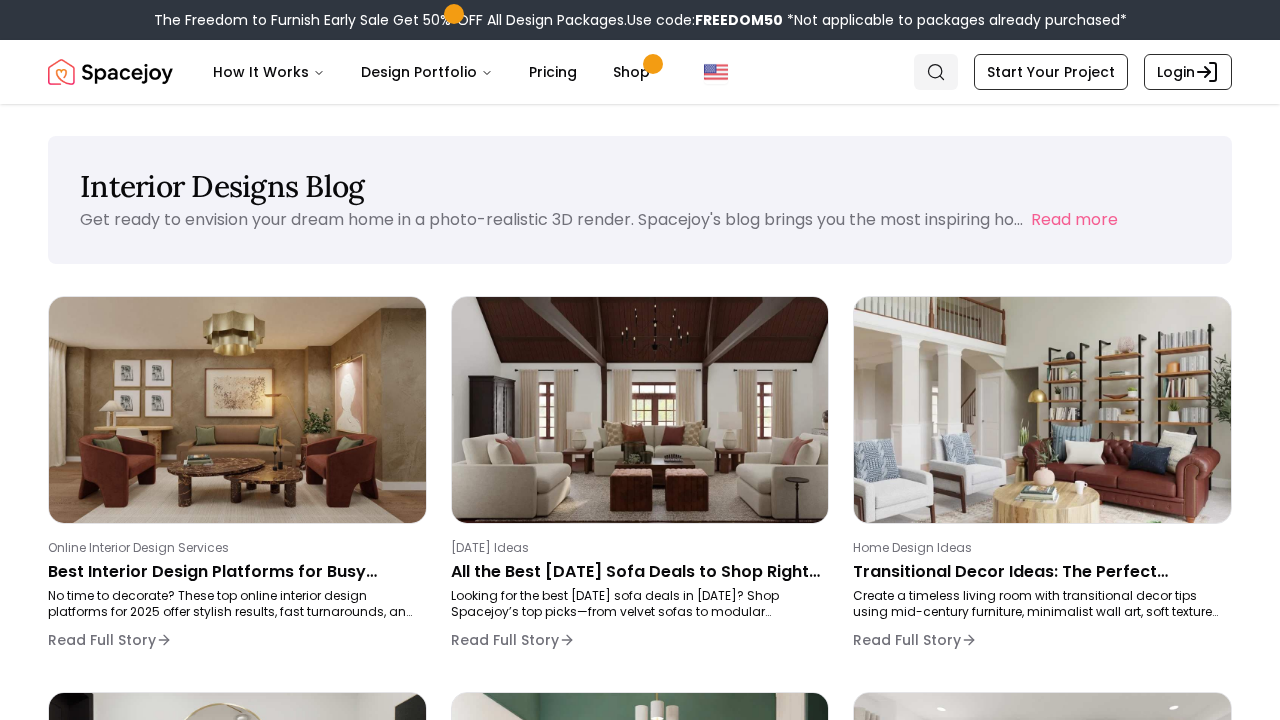click 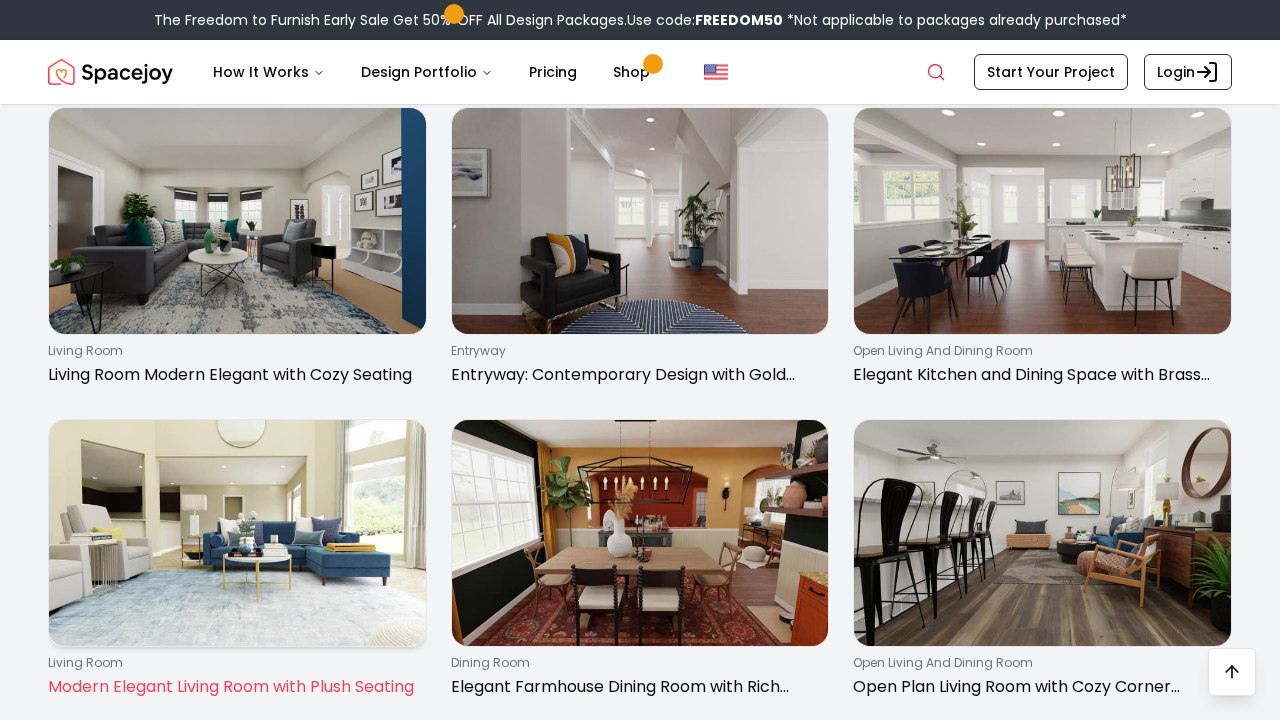 scroll, scrollTop: 2749, scrollLeft: 0, axis: vertical 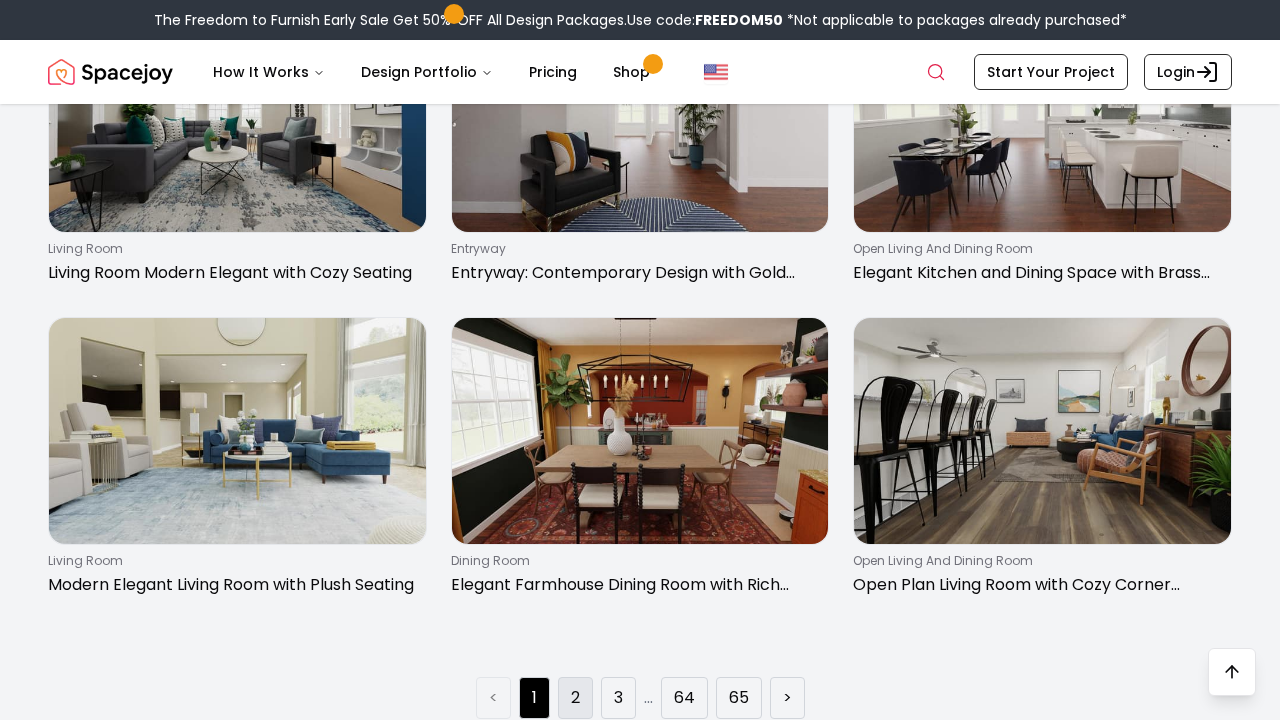 type on "****" 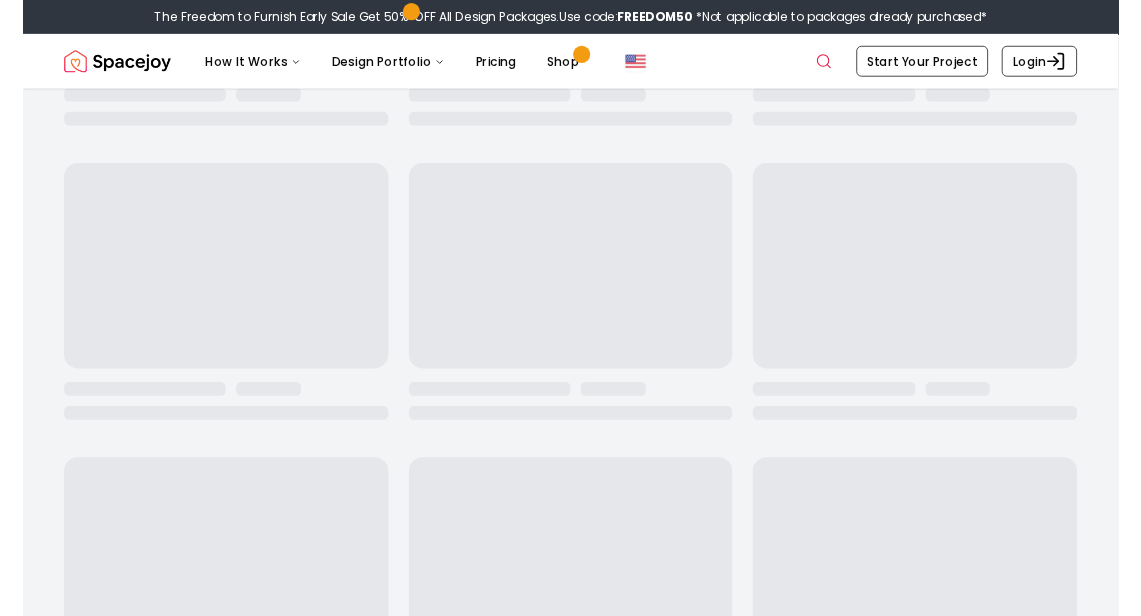 scroll, scrollTop: 0, scrollLeft: 0, axis: both 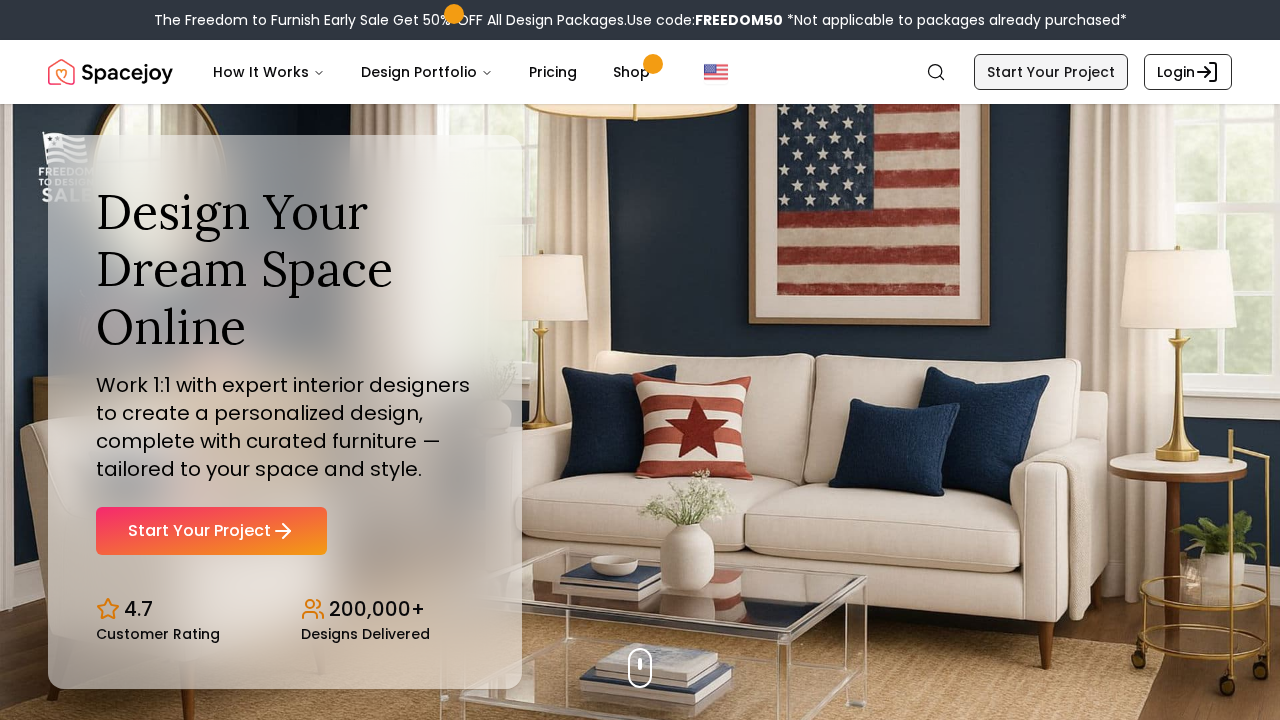 click on "Start Your Project" at bounding box center [1051, 72] 